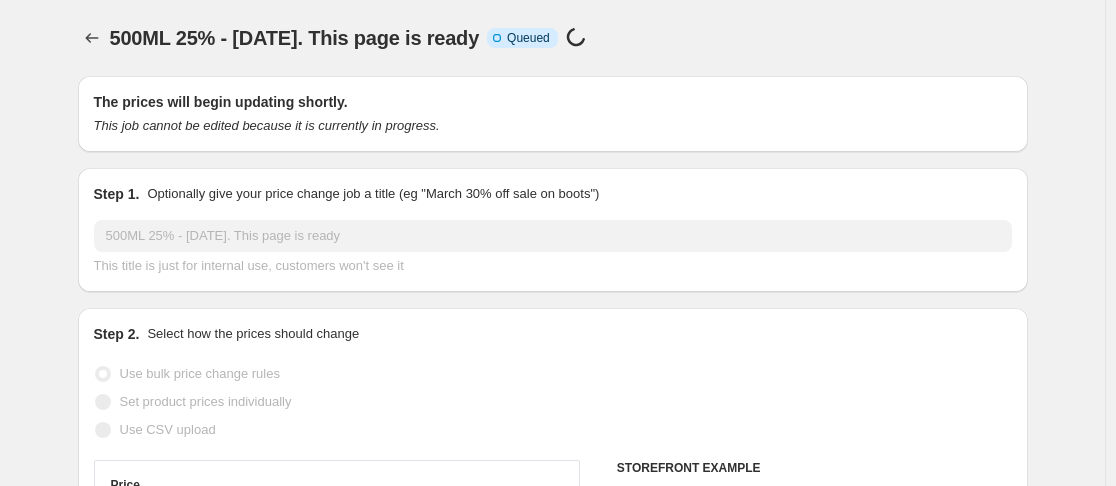 select on "pcap" 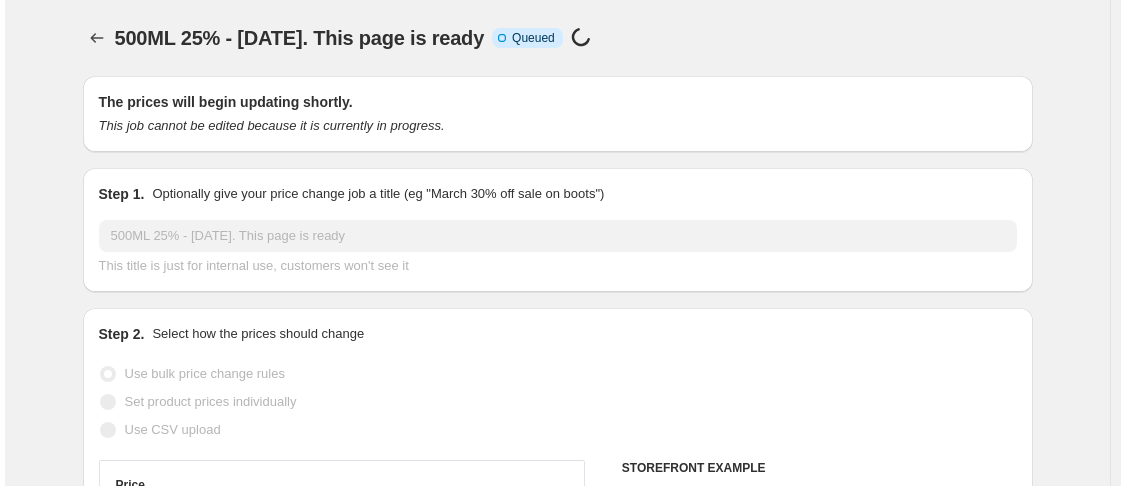 scroll, scrollTop: 0, scrollLeft: 0, axis: both 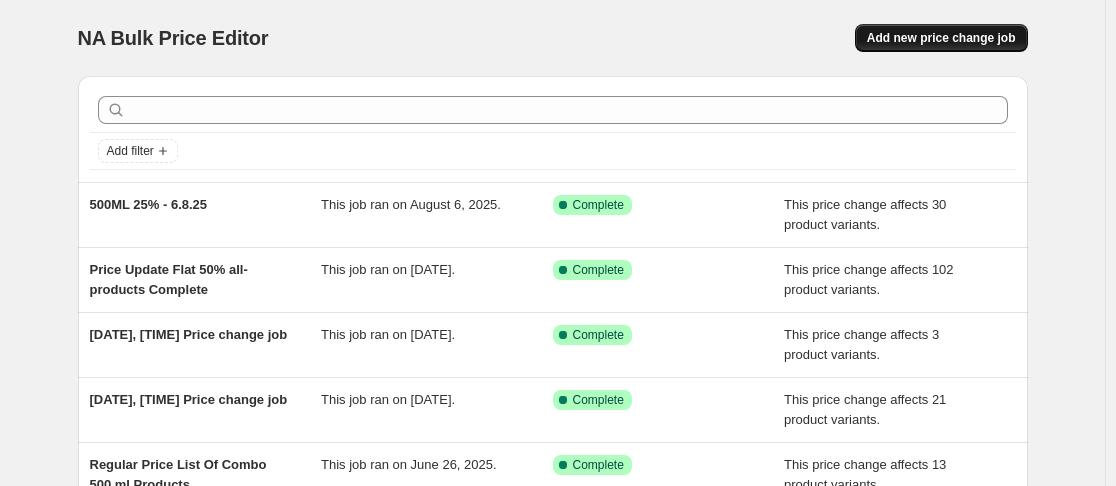 click on "Add new price change job" at bounding box center (941, 38) 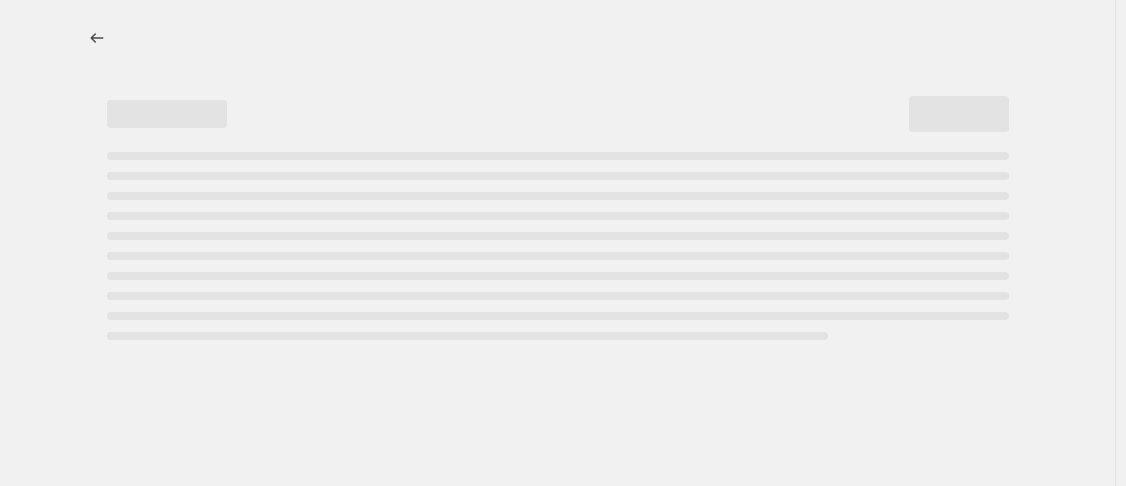 select on "percentage" 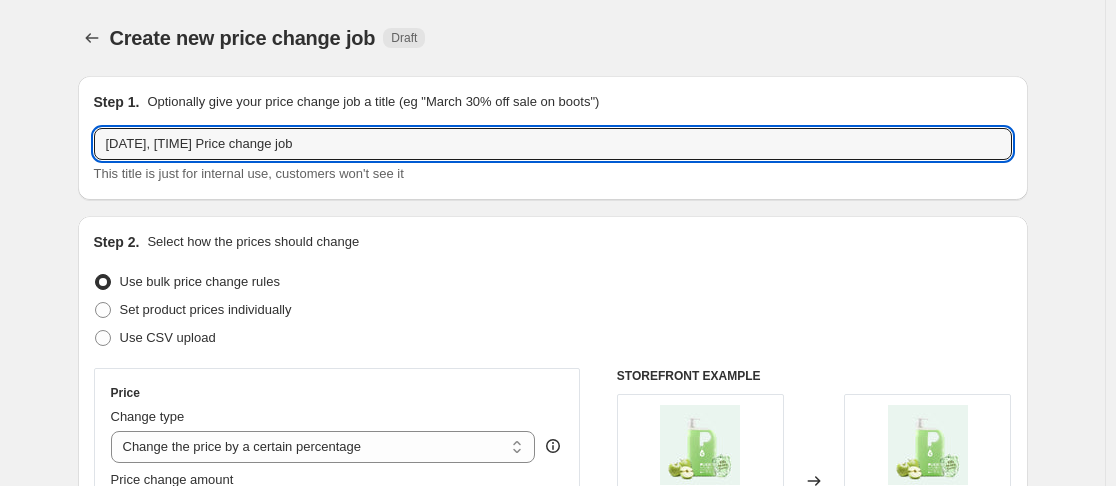 drag, startPoint x: 249, startPoint y: 144, endPoint x: 91, endPoint y: 138, distance: 158.11388 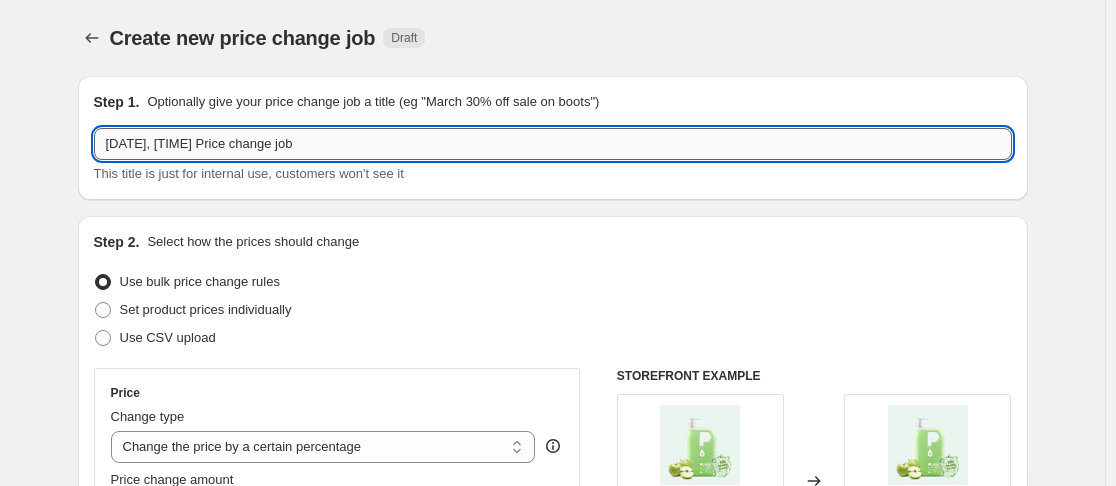 click on "[DATE], [TIME] Price change job" at bounding box center [553, 144] 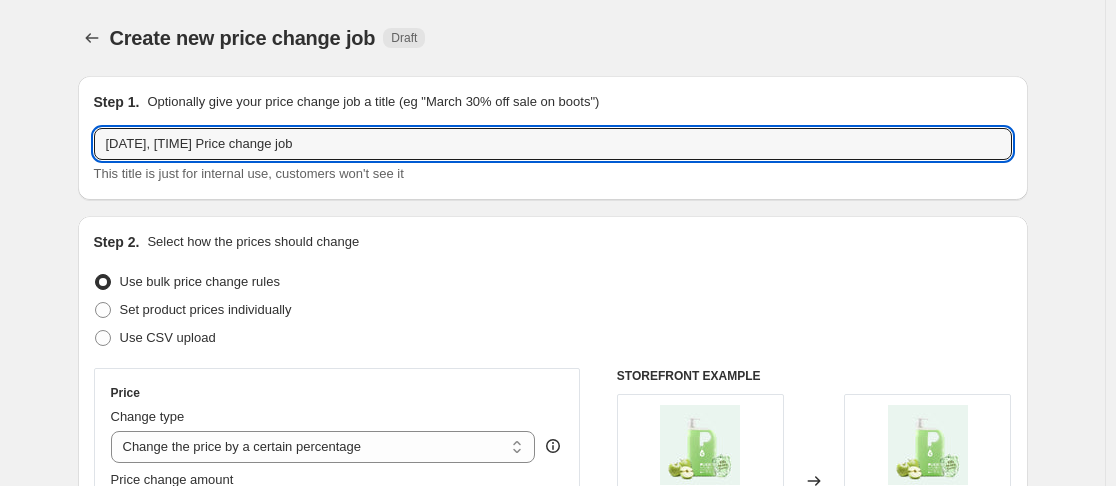 drag, startPoint x: 378, startPoint y: 143, endPoint x: 111, endPoint y: 125, distance: 267.60605 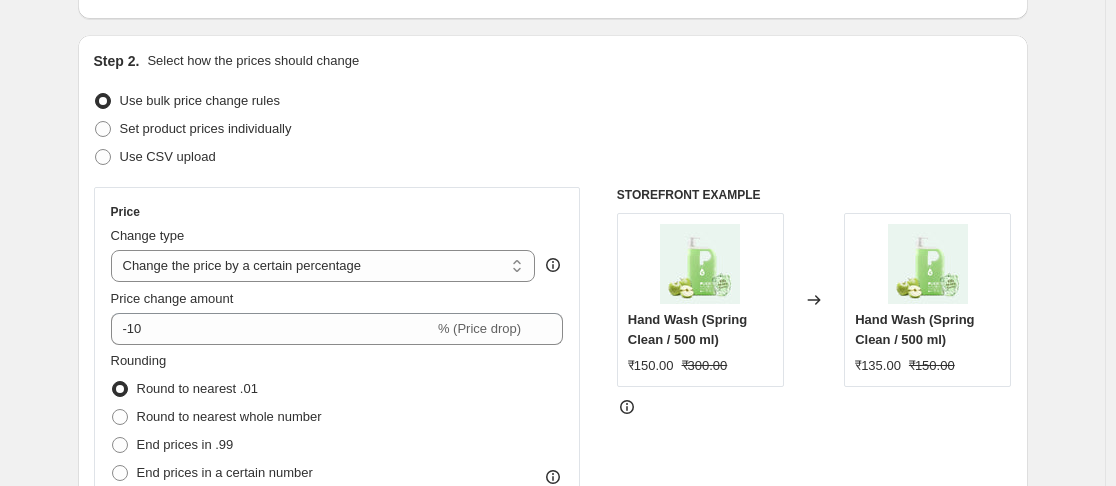 scroll, scrollTop: 182, scrollLeft: 0, axis: vertical 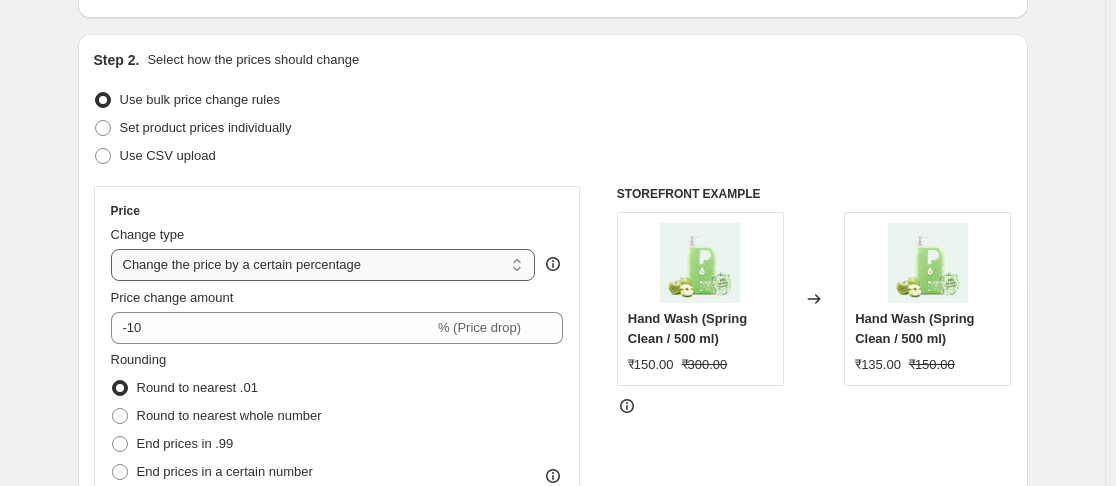 type on "1.8X2 40% - 6.8.25" 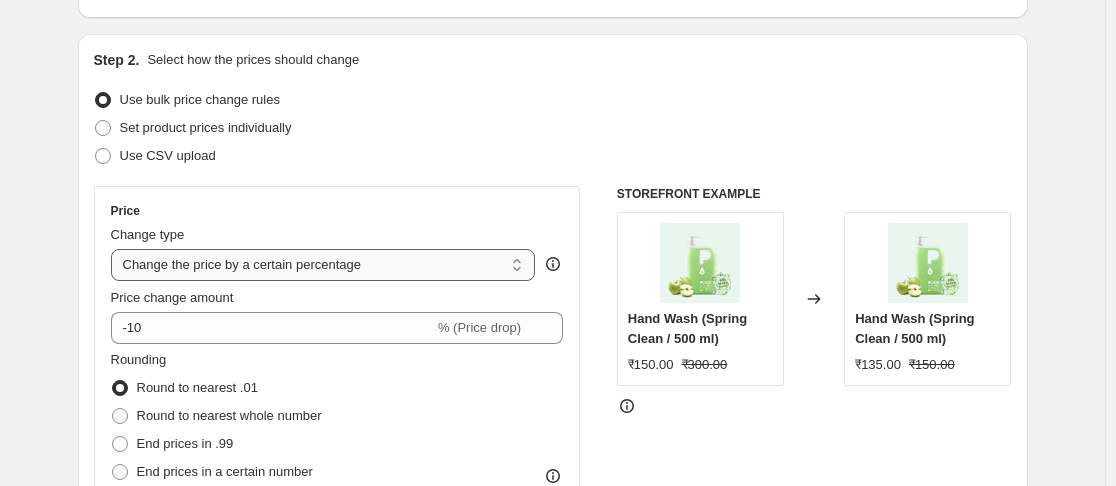 select on "pcap" 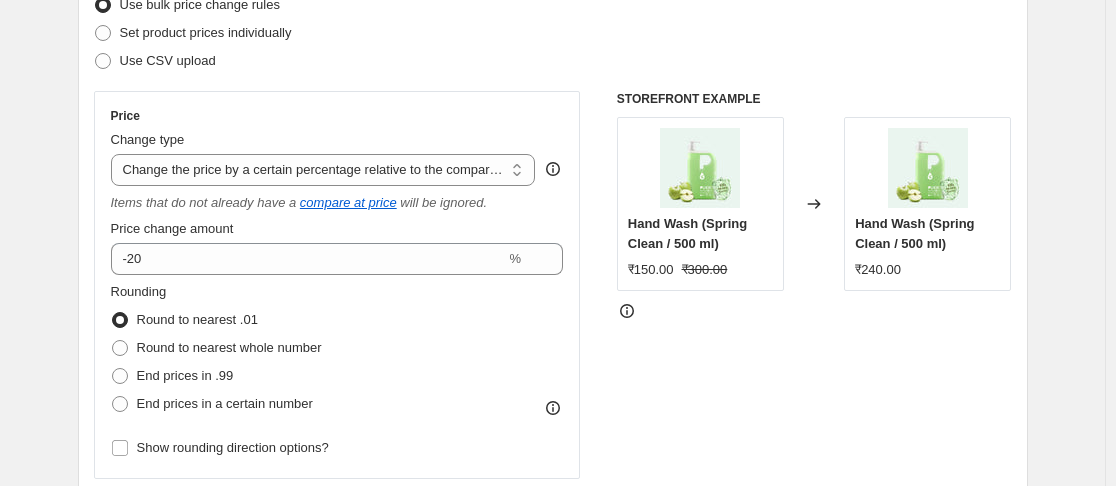 scroll, scrollTop: 278, scrollLeft: 0, axis: vertical 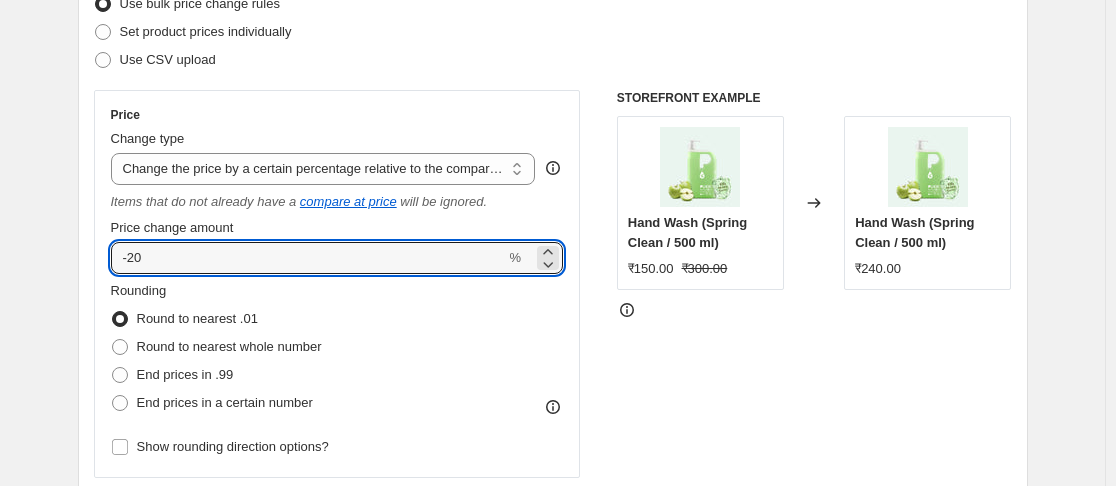 drag, startPoint x: 224, startPoint y: 268, endPoint x: 50, endPoint y: 287, distance: 175.03429 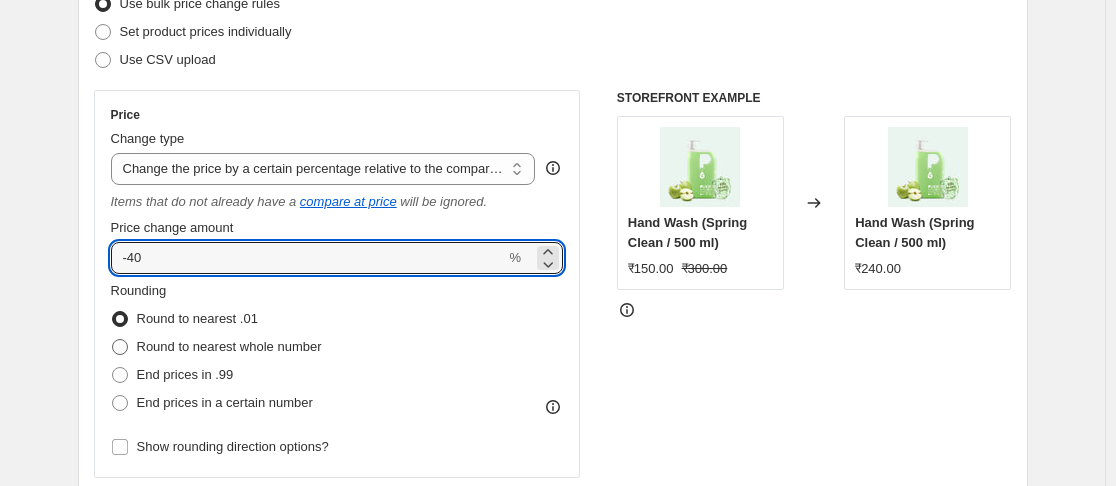 type on "-40" 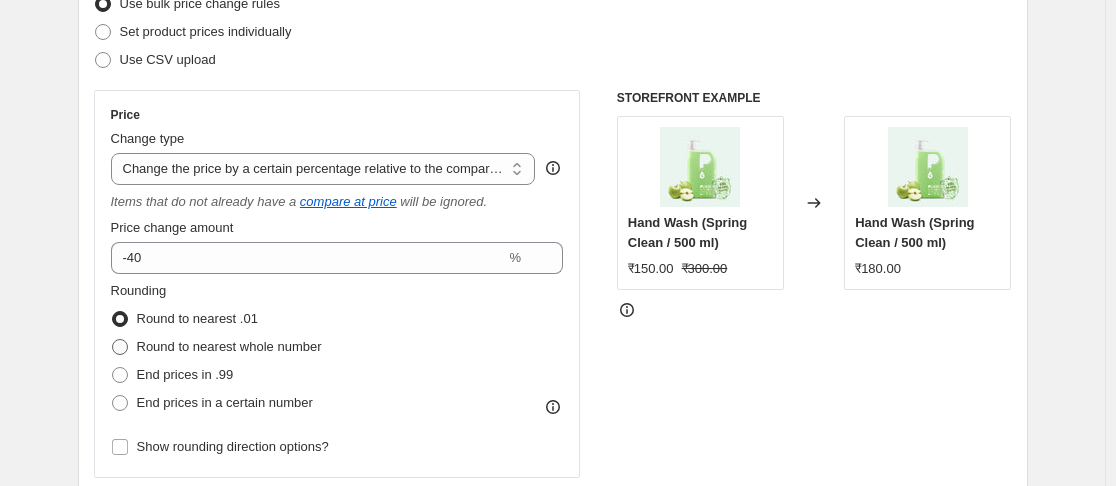 click on "Round to nearest whole number" at bounding box center (229, 346) 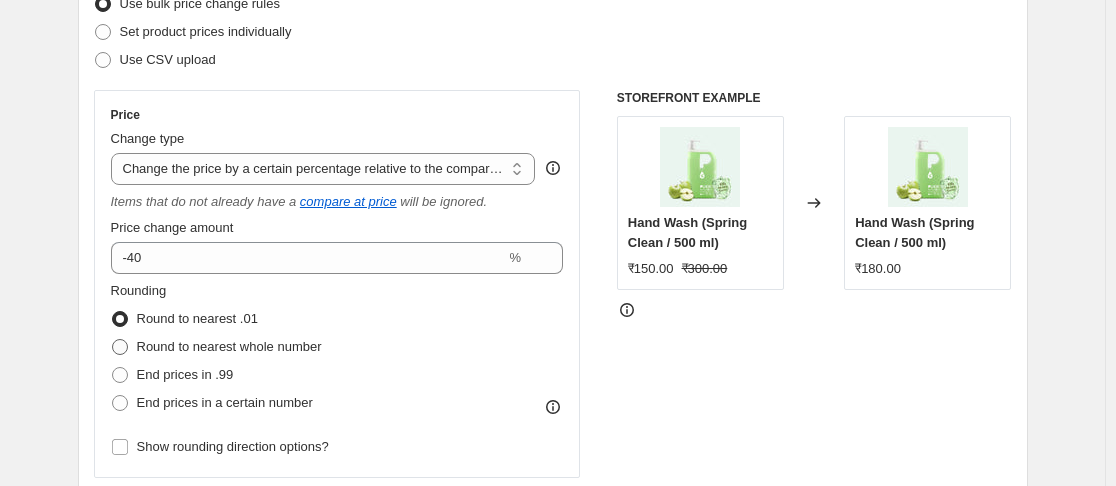 radio on "true" 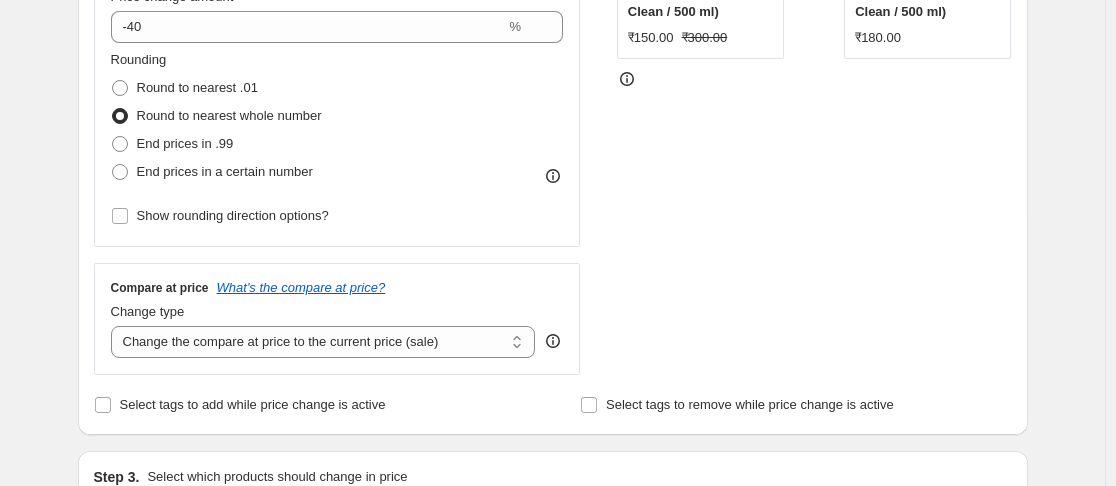 scroll, scrollTop: 510, scrollLeft: 0, axis: vertical 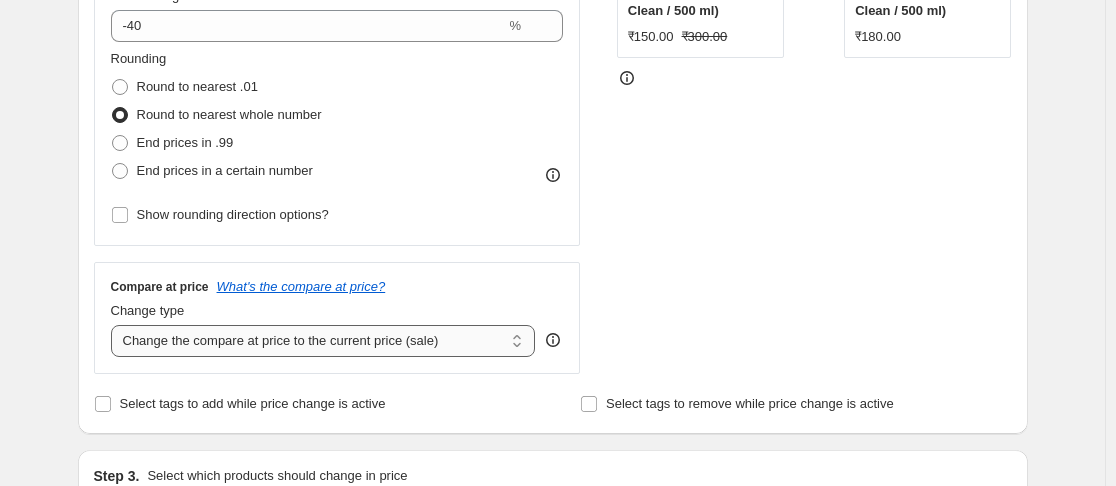 click on "Change the compare at price to the current price (sale) Change the compare at price to a certain amount Change the compare at price by a certain amount Change the compare at price by a certain percentage Change the compare at price by a certain amount relative to the actual price Change the compare at price by a certain percentage relative to the actual price Don't change the compare at price Remove the compare at price" at bounding box center [323, 341] 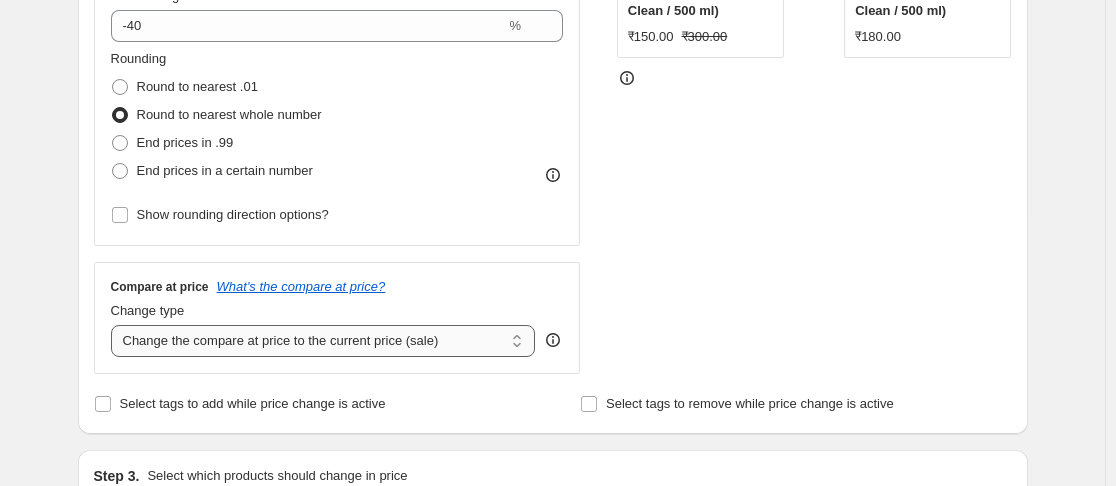 select on "no_change" 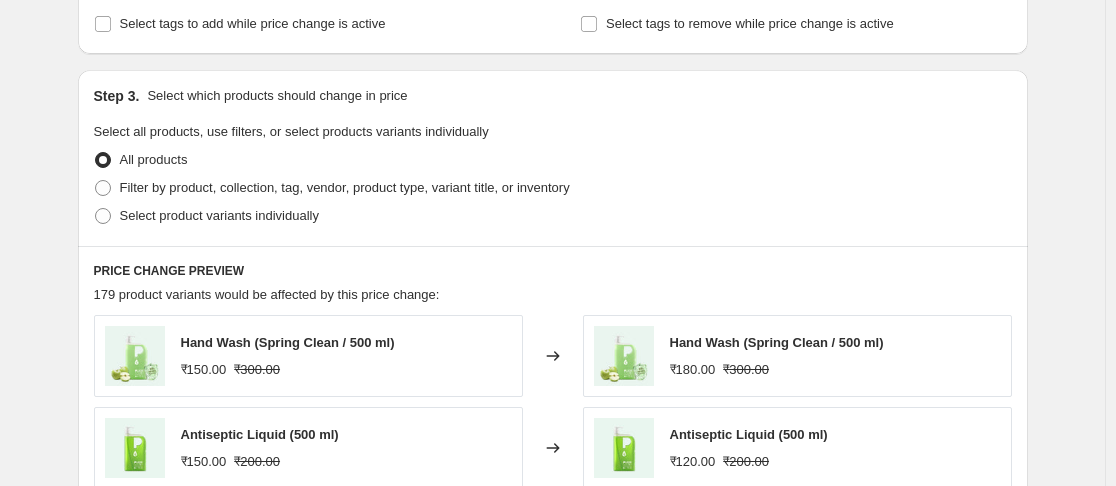scroll, scrollTop: 906, scrollLeft: 0, axis: vertical 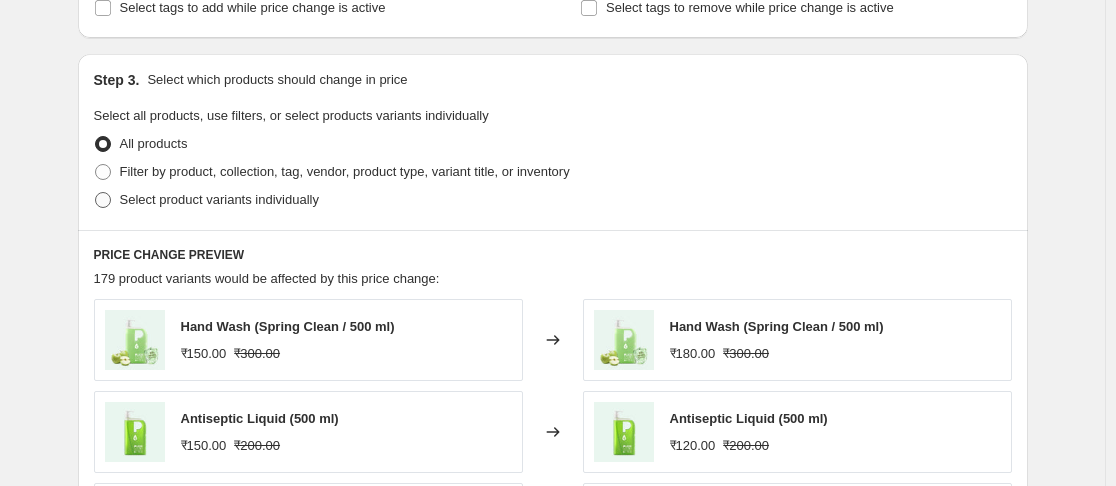 click on "Select product variants individually" at bounding box center (219, 199) 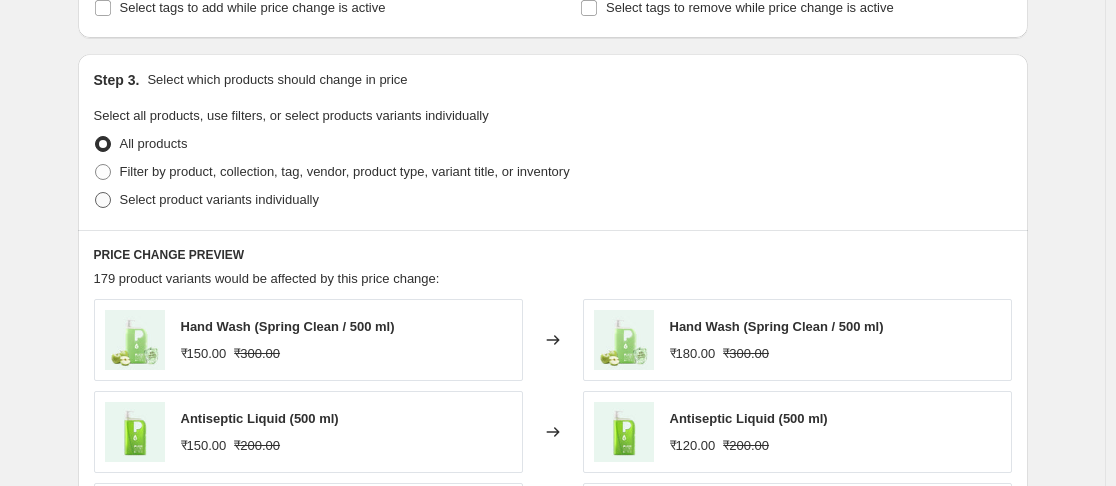 radio on "true" 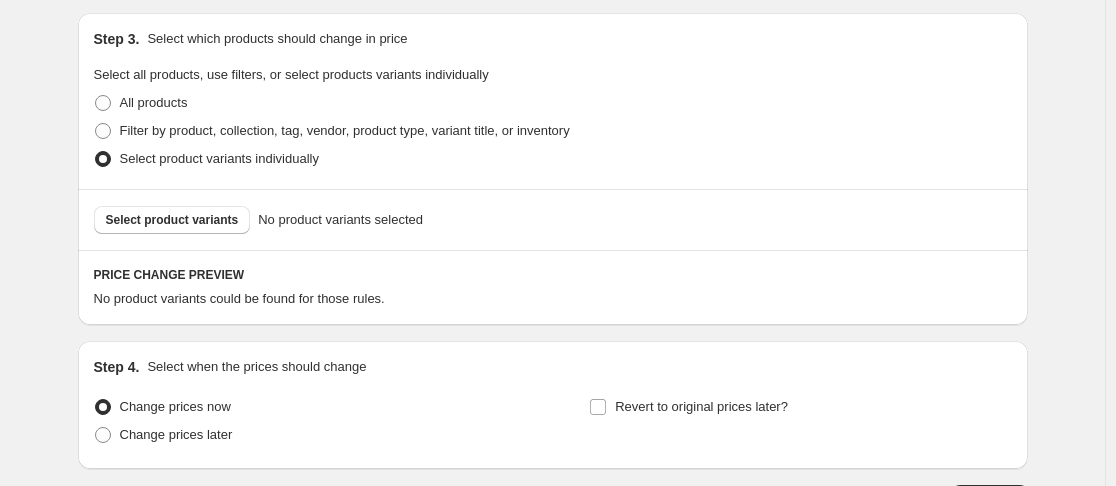 scroll, scrollTop: 946, scrollLeft: 0, axis: vertical 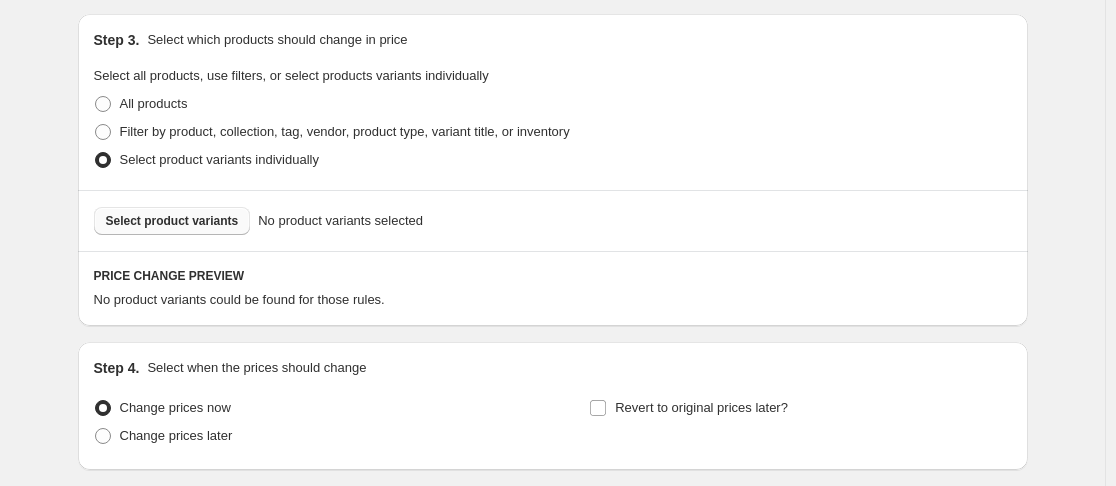 click on "Select product variants" at bounding box center (172, 221) 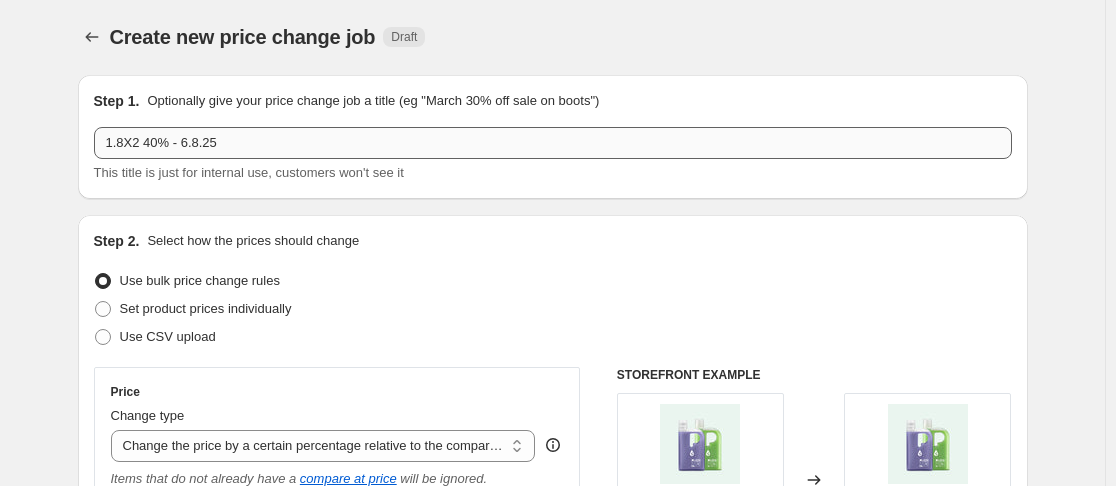 scroll, scrollTop: 0, scrollLeft: 0, axis: both 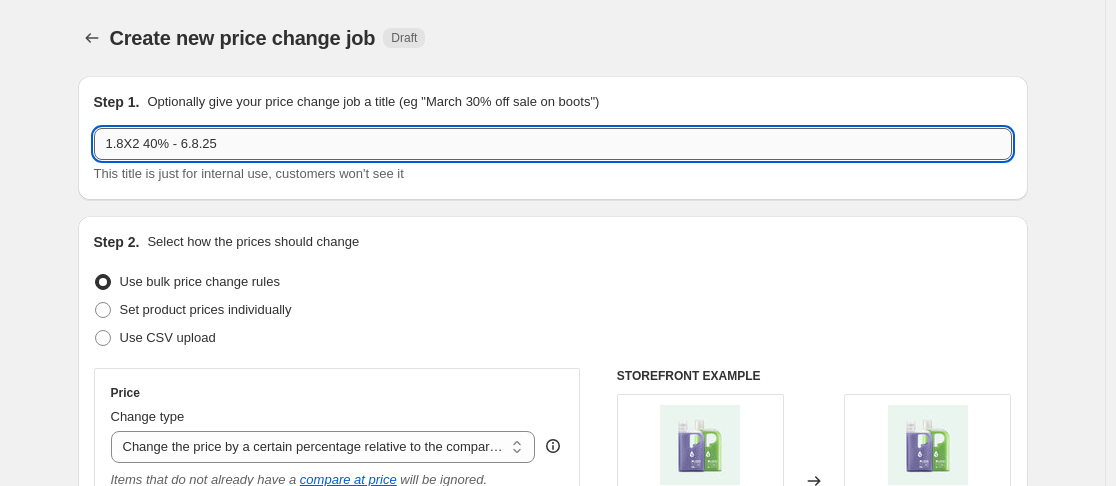 click on "1.8X2 40% - 6.8.25" at bounding box center (553, 144) 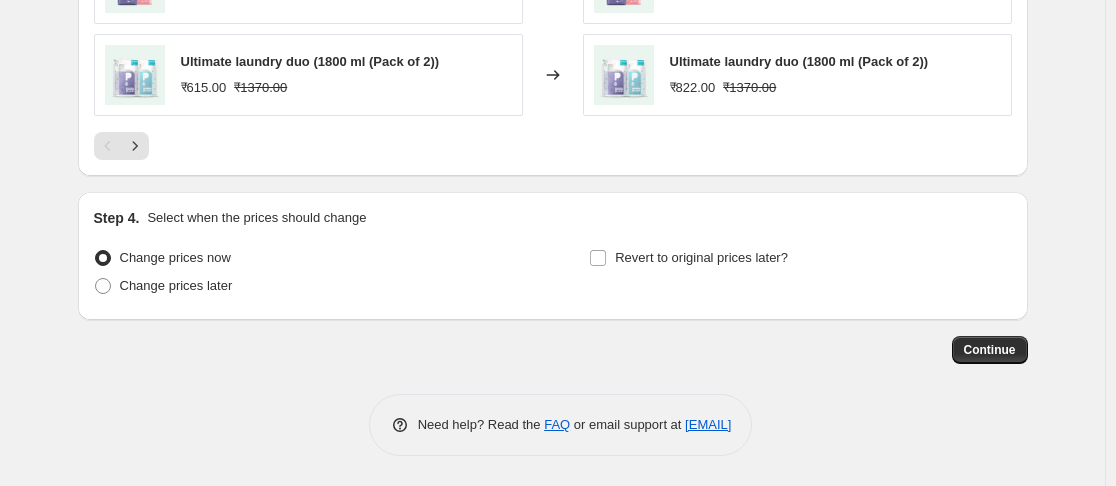 scroll, scrollTop: 1608, scrollLeft: 0, axis: vertical 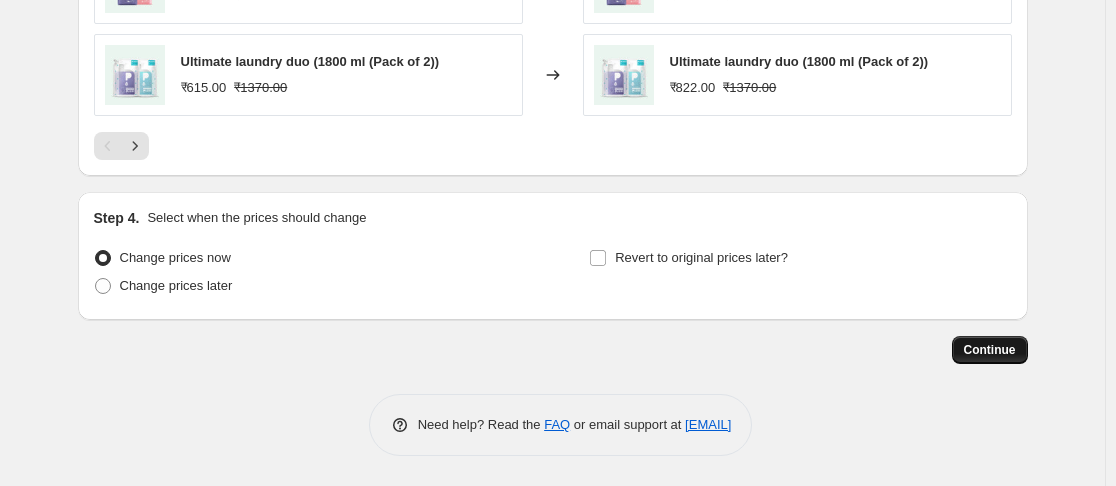 type on "1.8X2 & COMBOS - 40% - 6.8.25" 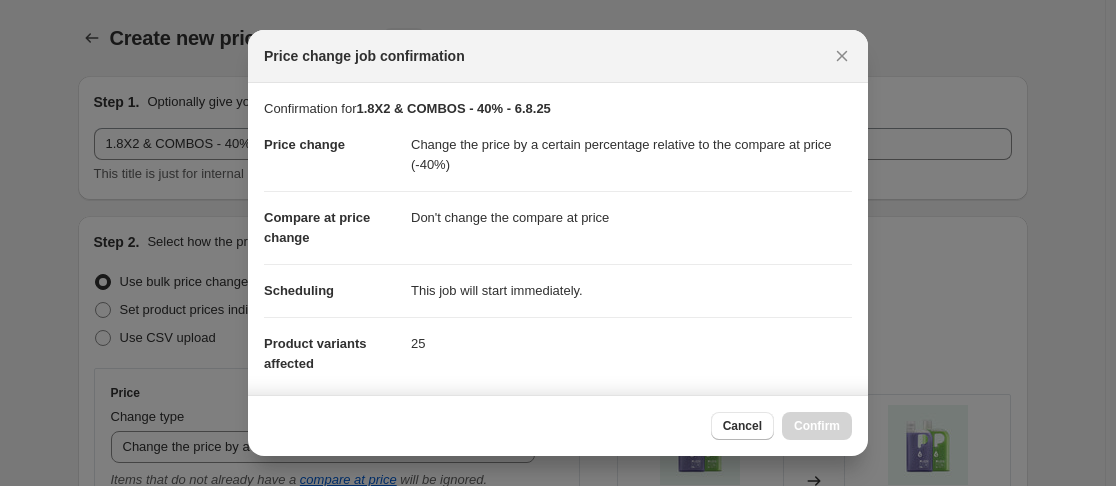 scroll, scrollTop: 1608, scrollLeft: 0, axis: vertical 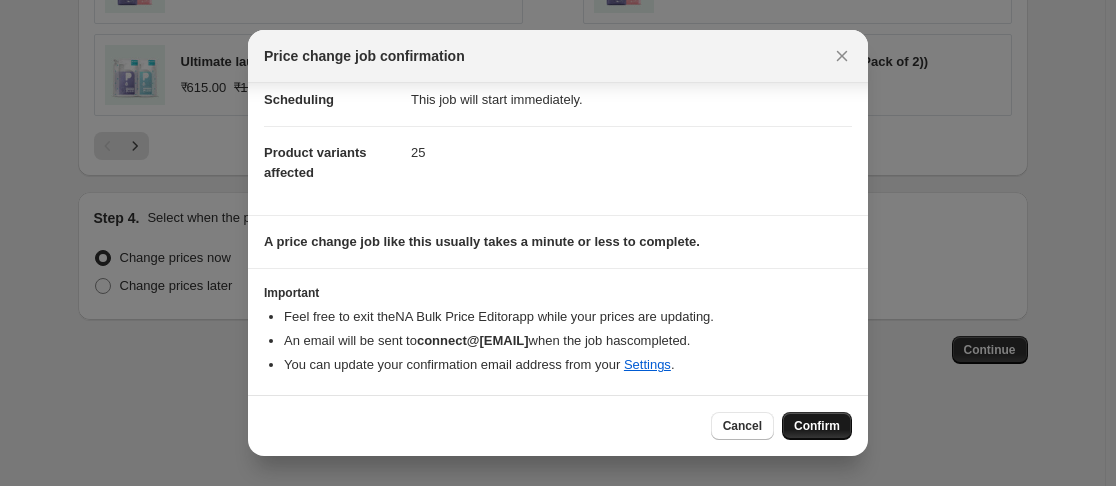 click on "Confirm" at bounding box center [817, 426] 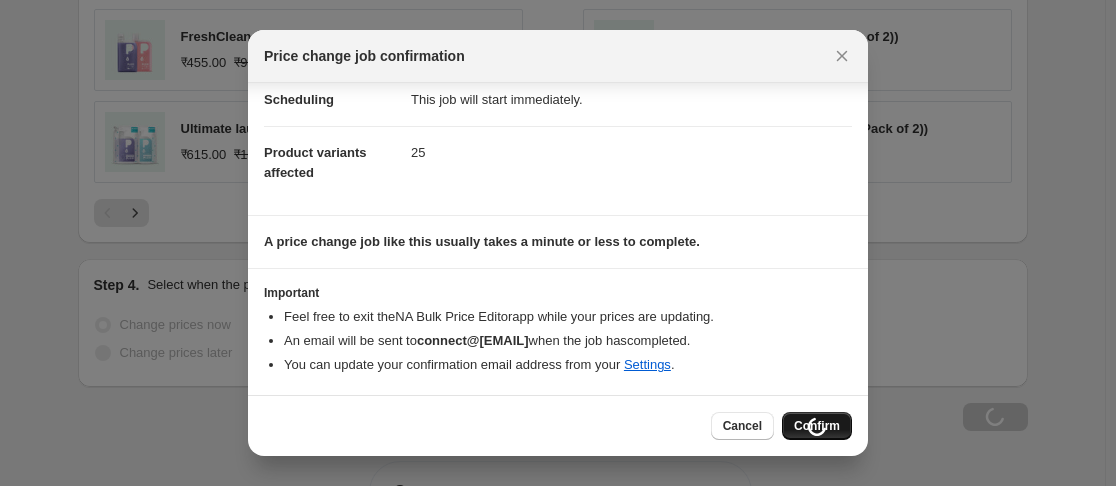 scroll, scrollTop: 1676, scrollLeft: 0, axis: vertical 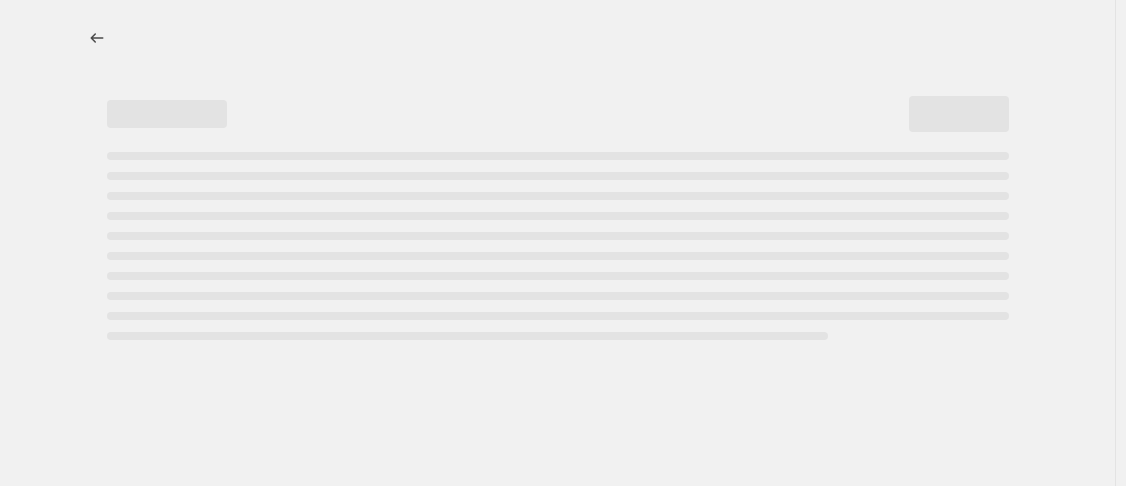 select on "pcap" 